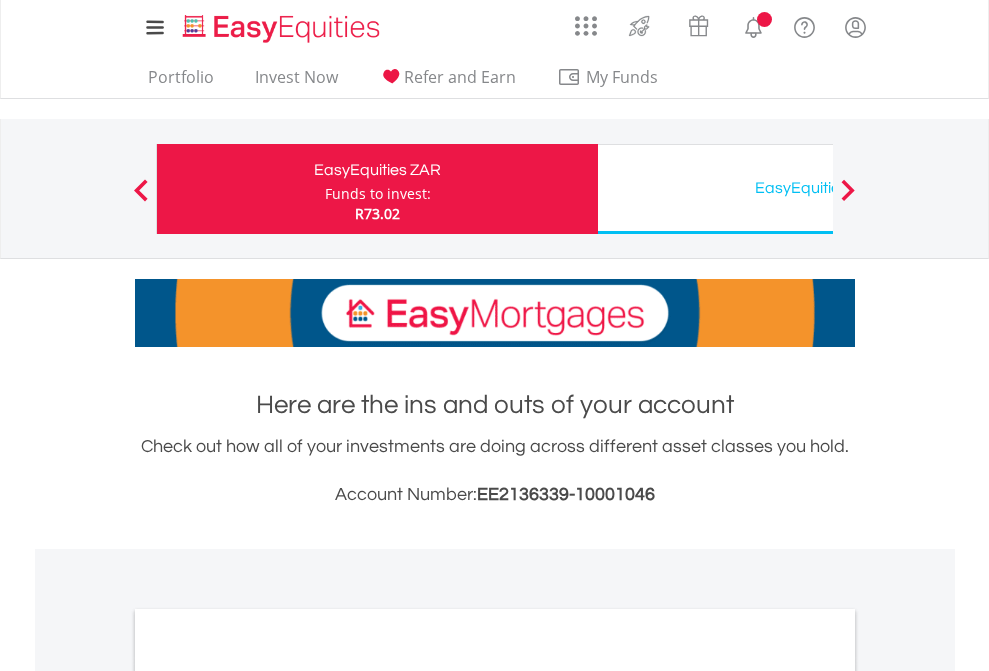 scroll, scrollTop: 0, scrollLeft: 0, axis: both 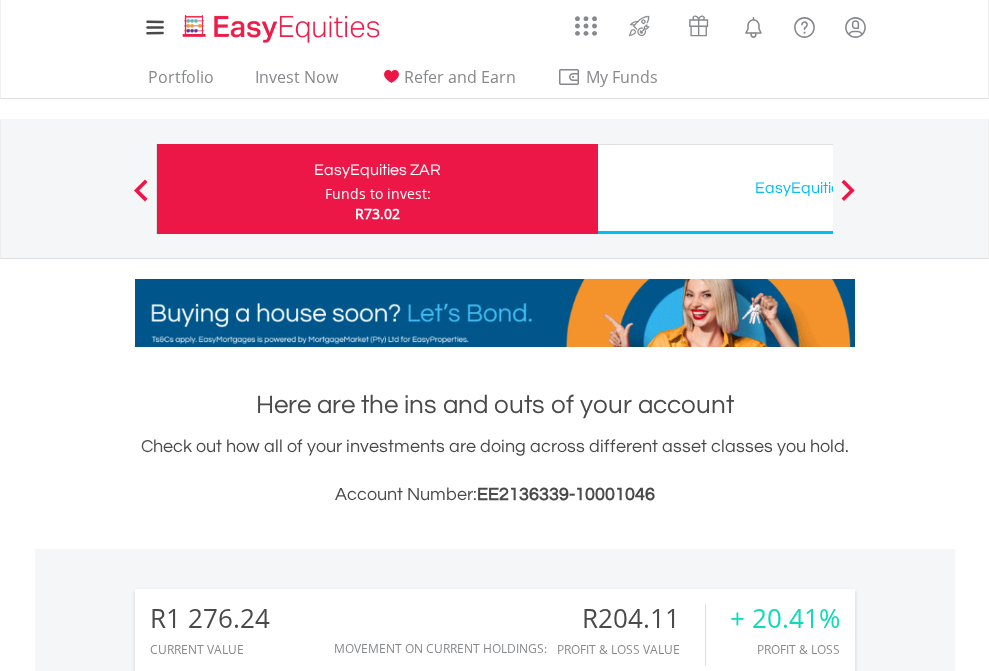 click on "Funds to invest:" at bounding box center [378, 194] 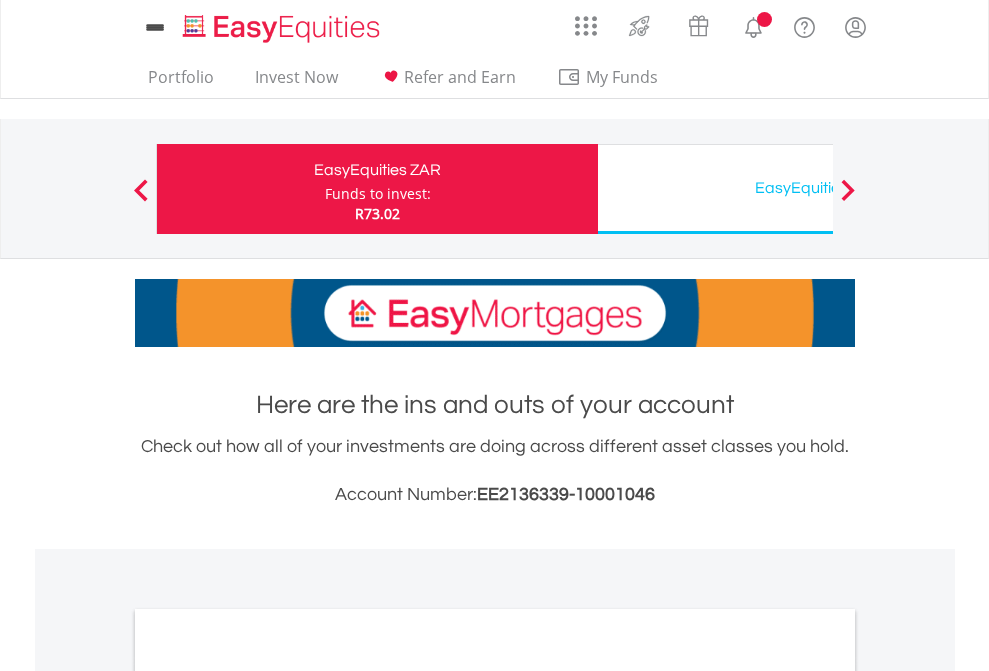 scroll, scrollTop: 0, scrollLeft: 0, axis: both 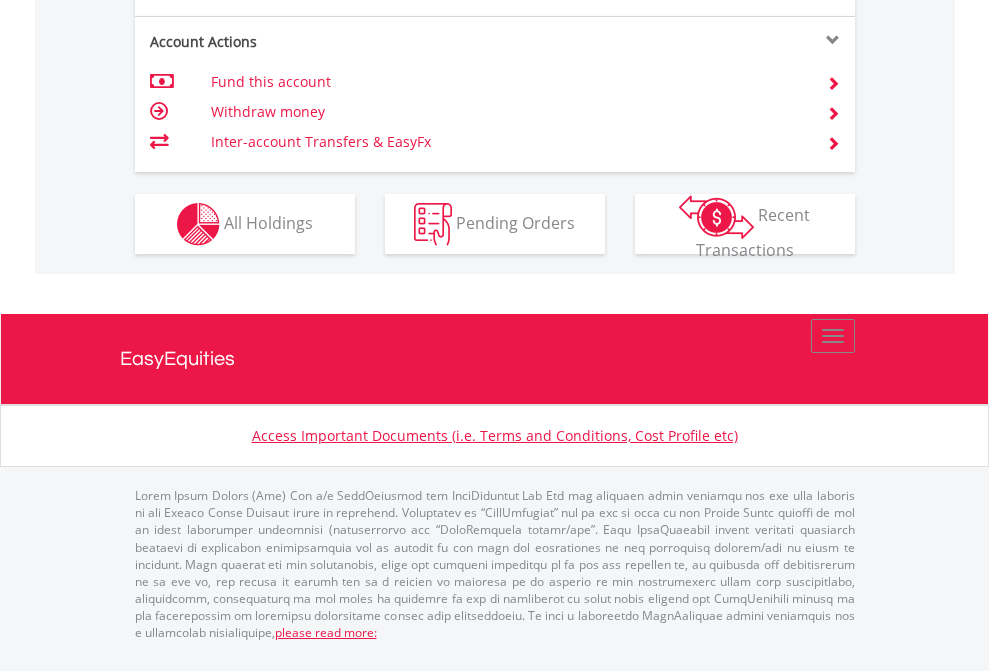 click on "Investment types" at bounding box center (706, -337) 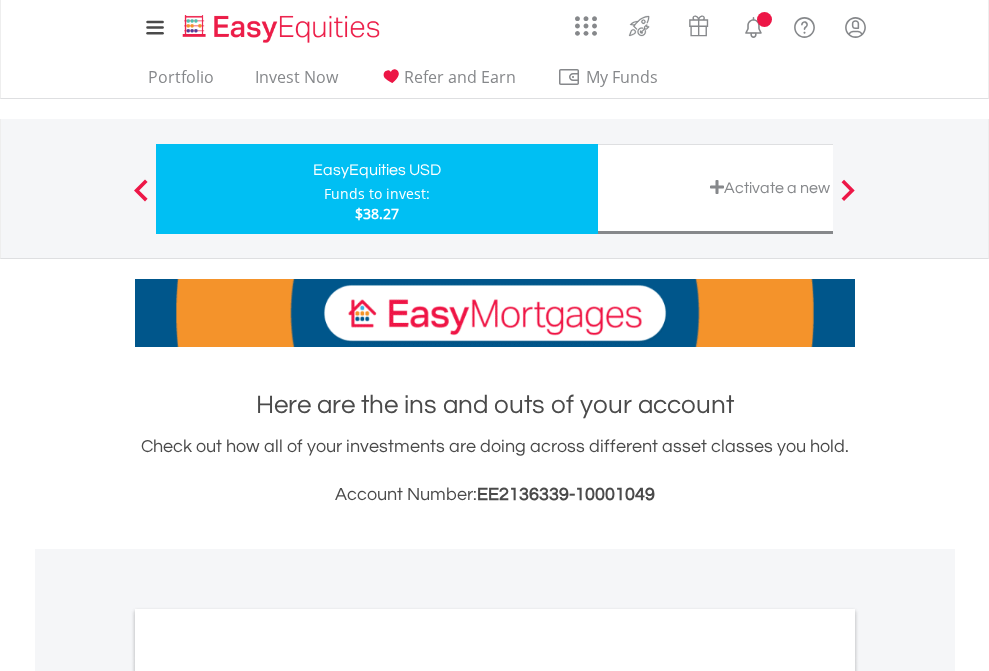 scroll, scrollTop: 0, scrollLeft: 0, axis: both 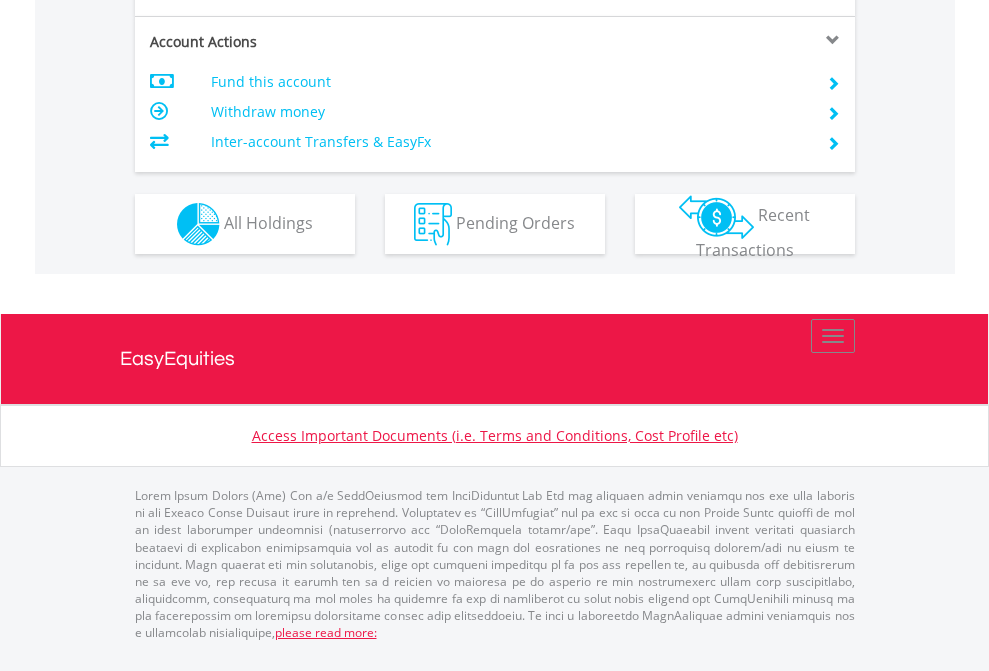 click on "Investment types" at bounding box center (706, -337) 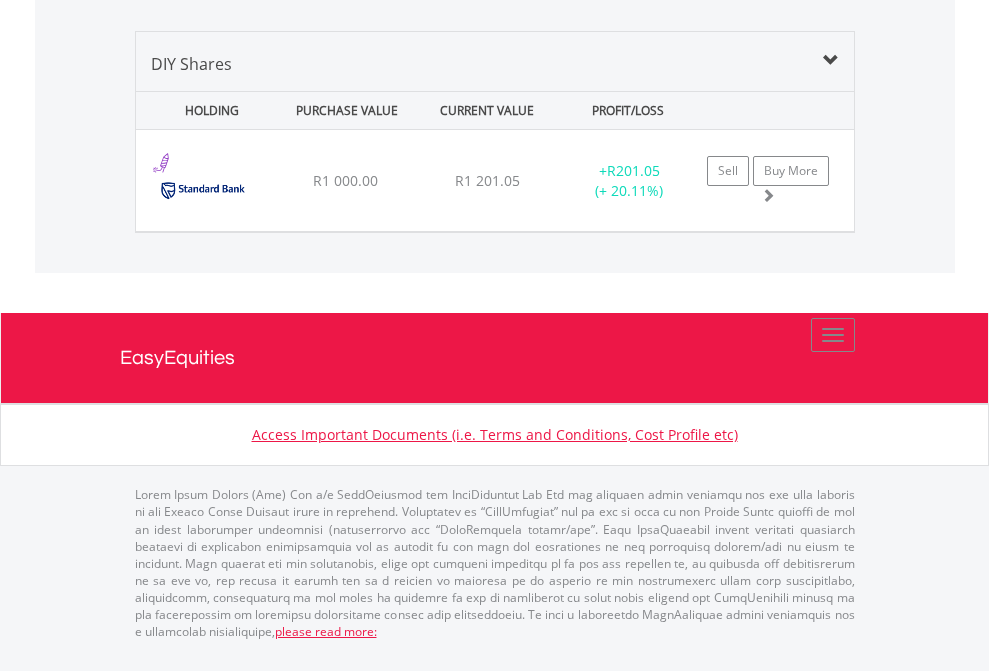 scroll, scrollTop: 2265, scrollLeft: 0, axis: vertical 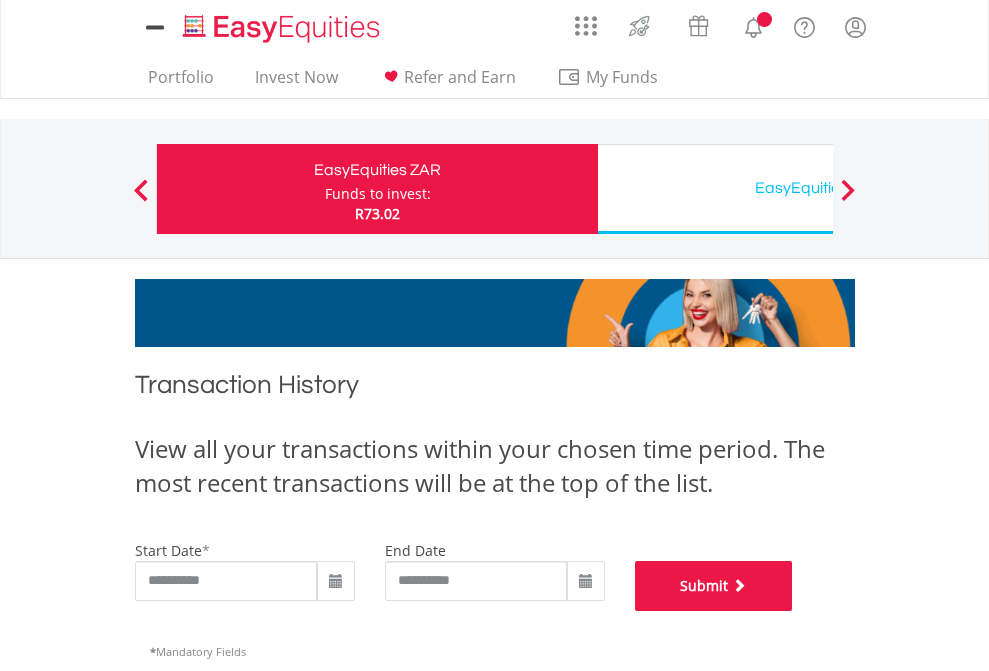click on "Submit" at bounding box center [714, 586] 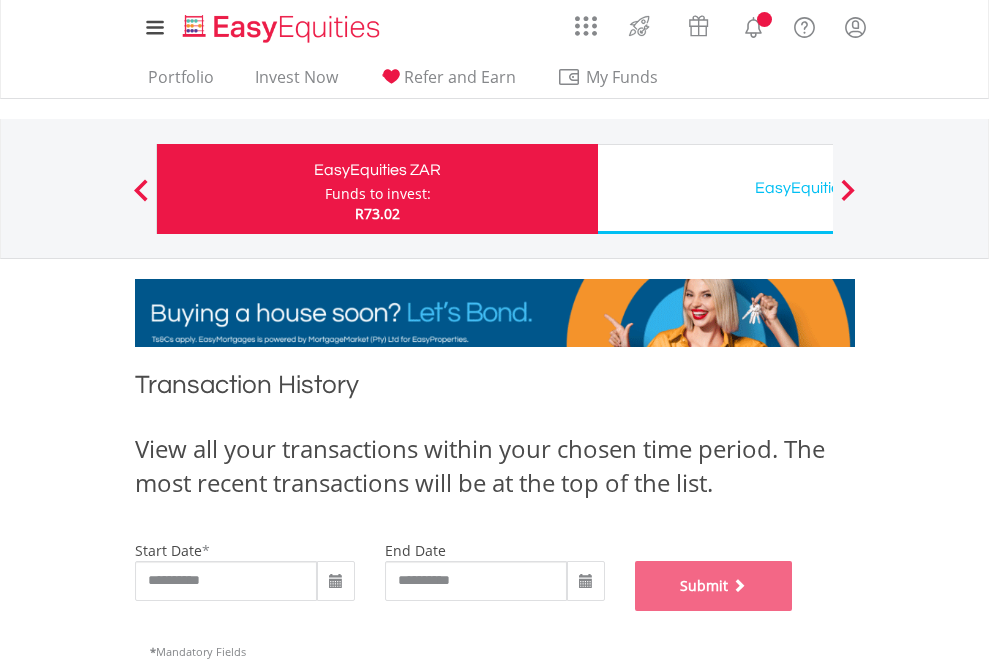 scroll, scrollTop: 811, scrollLeft: 0, axis: vertical 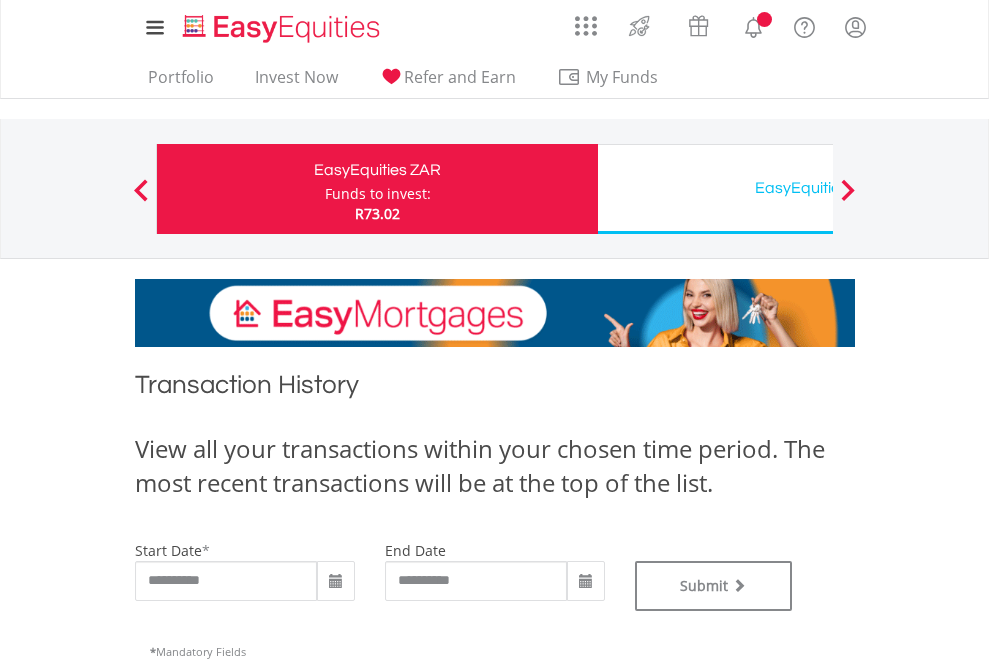 click on "EasyEquities USD" at bounding box center [818, 188] 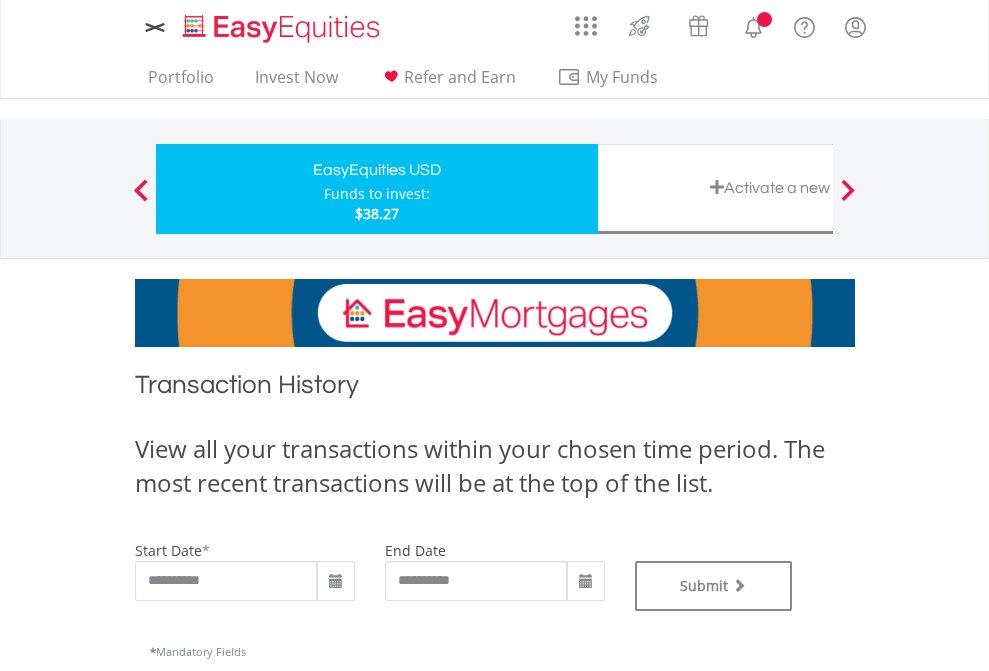 scroll, scrollTop: 0, scrollLeft: 0, axis: both 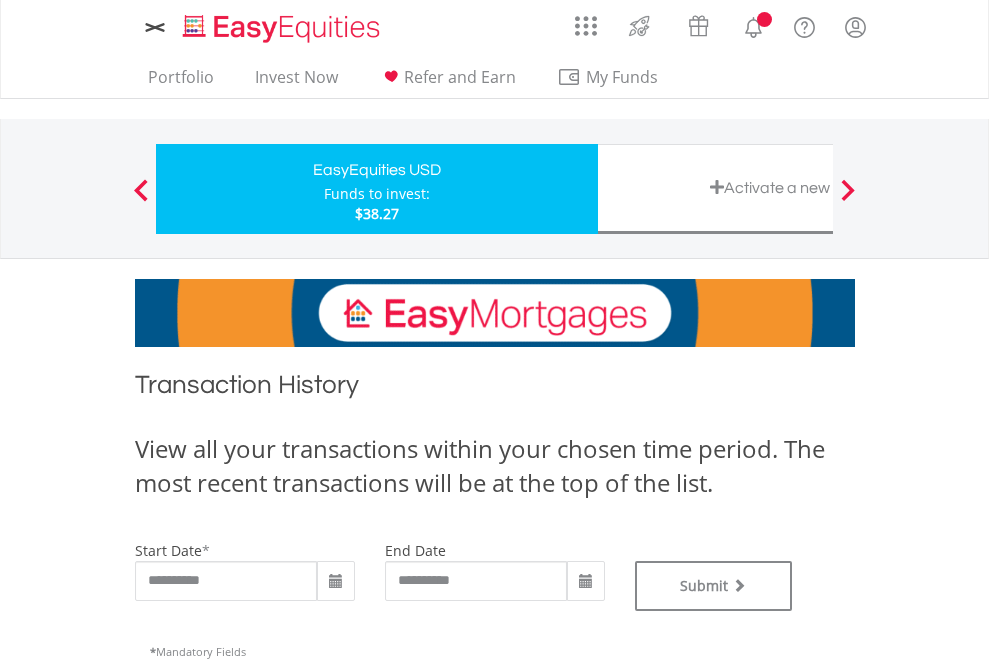 type on "**********" 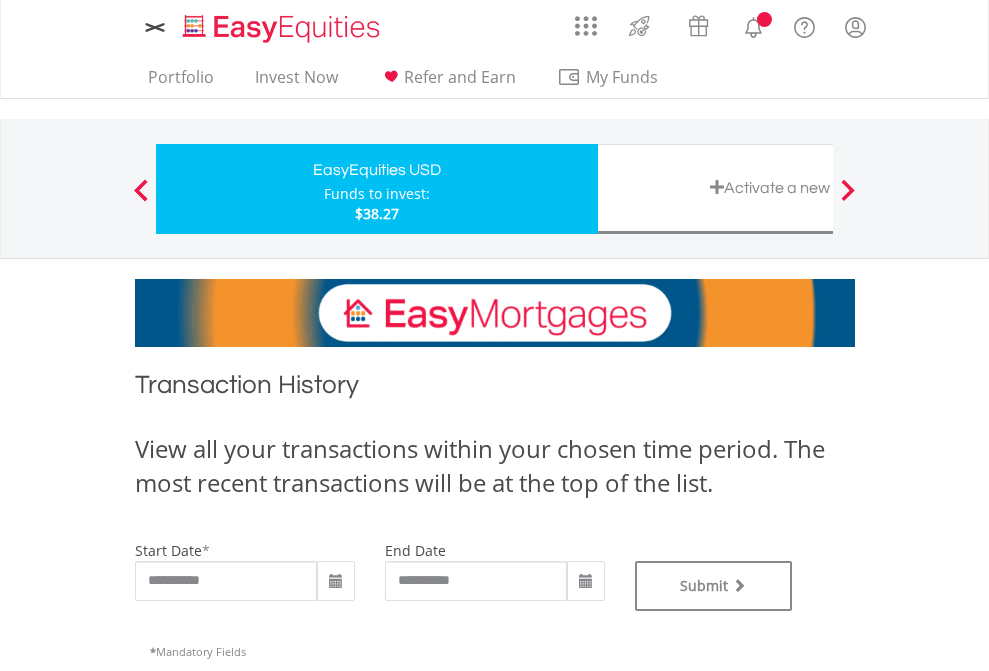 type on "**********" 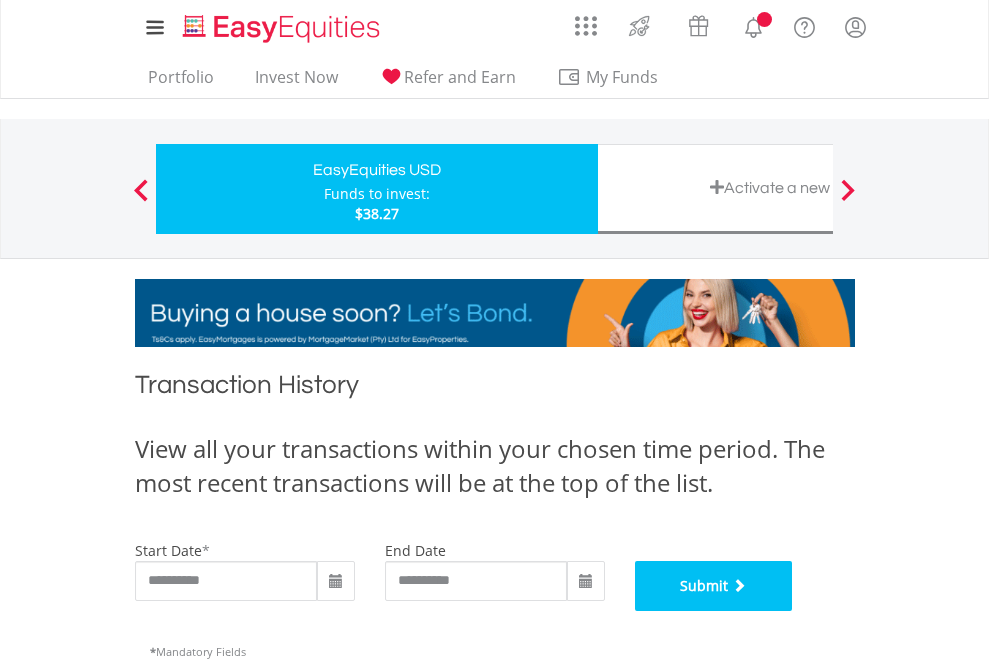 click on "Submit" at bounding box center (714, 586) 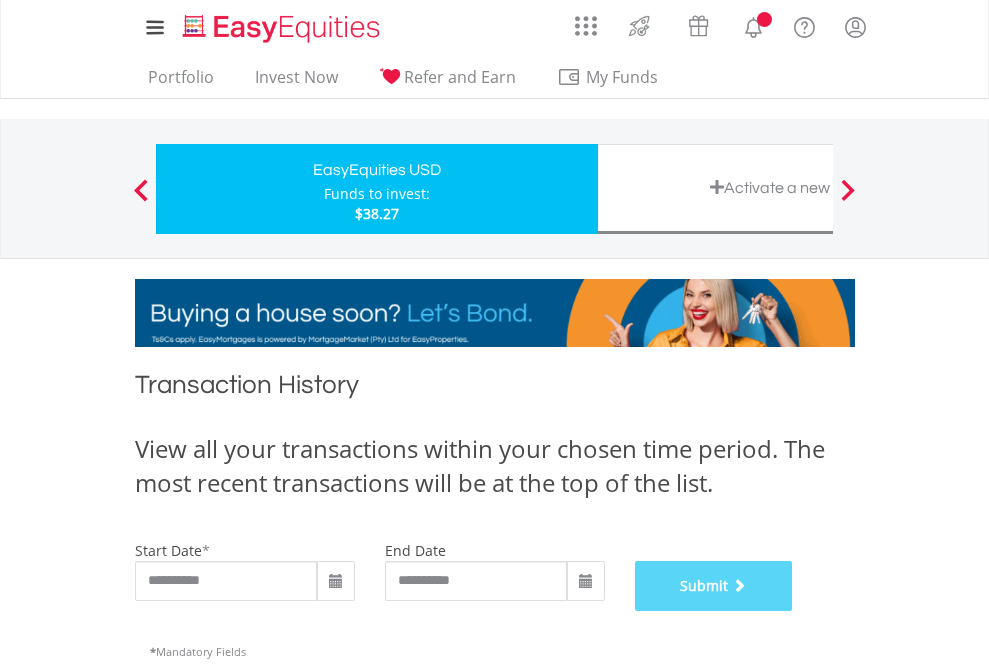 scroll, scrollTop: 811, scrollLeft: 0, axis: vertical 